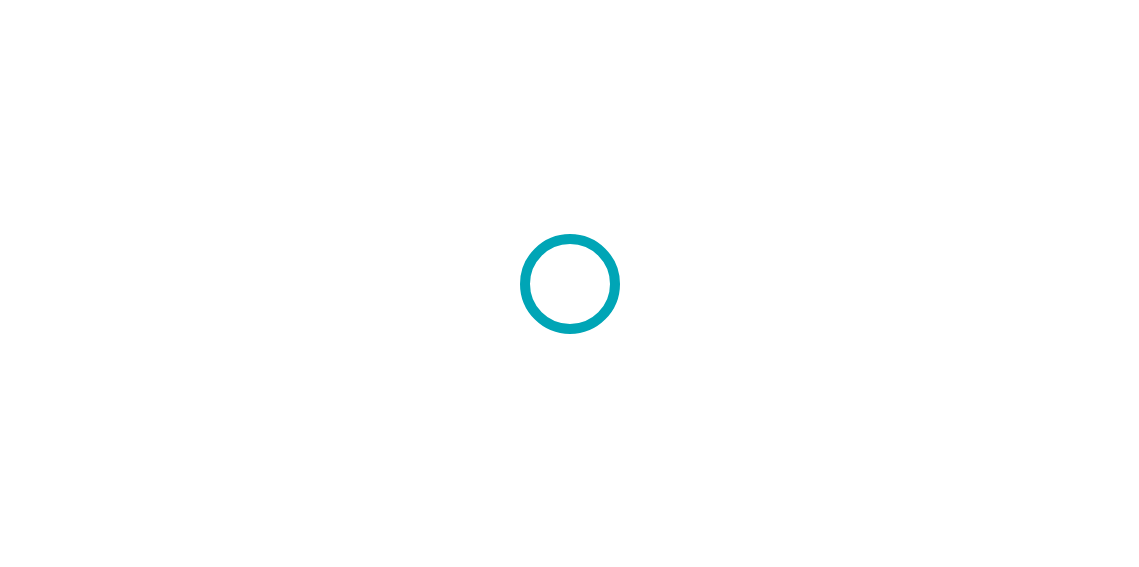 scroll, scrollTop: 0, scrollLeft: 0, axis: both 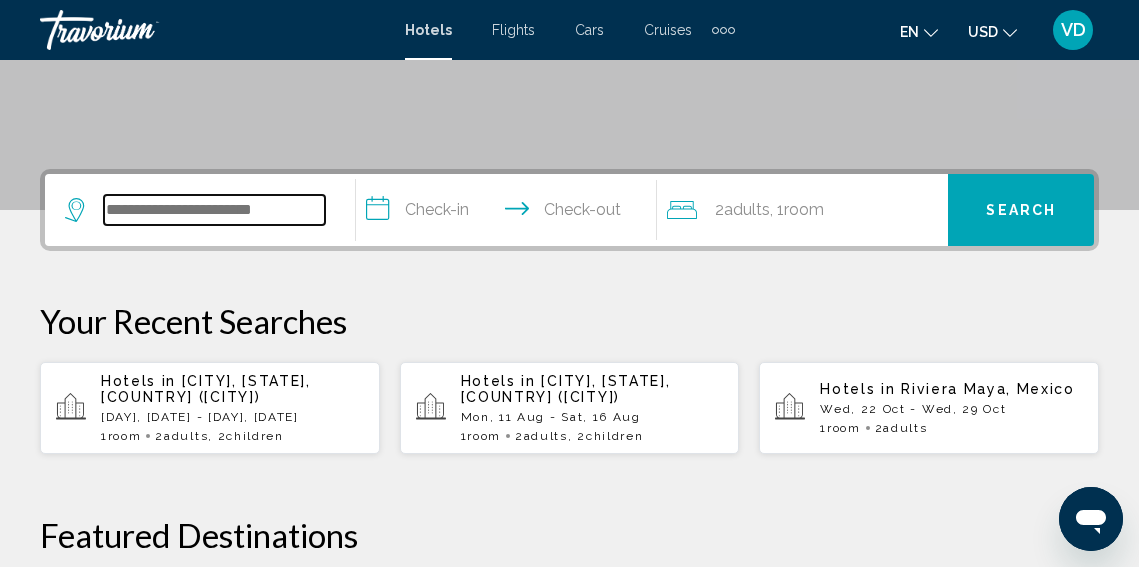click at bounding box center (214, 210) 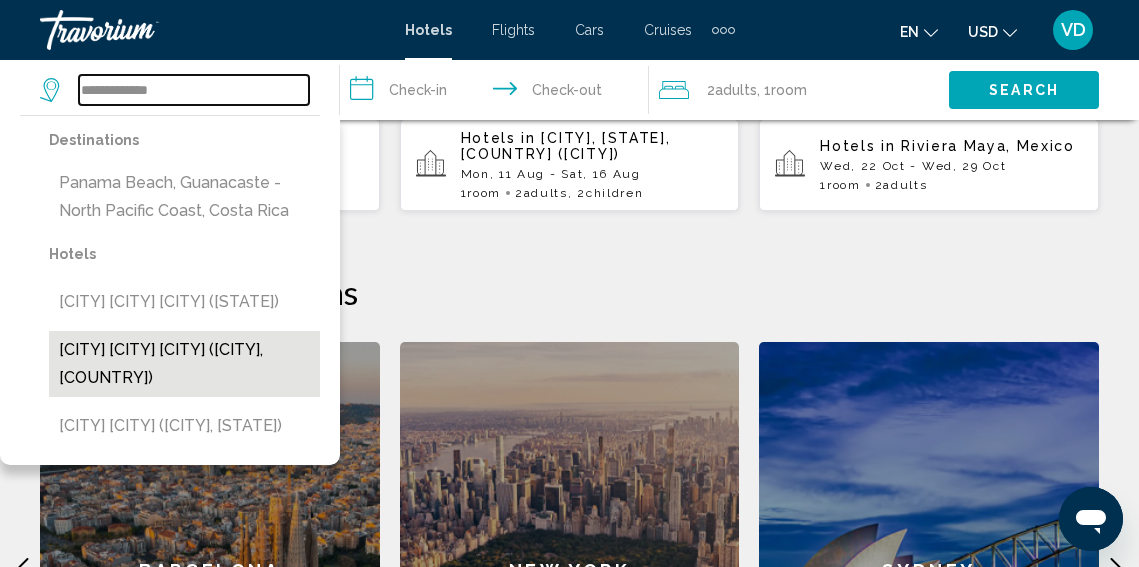 scroll, scrollTop: 634, scrollLeft: 0, axis: vertical 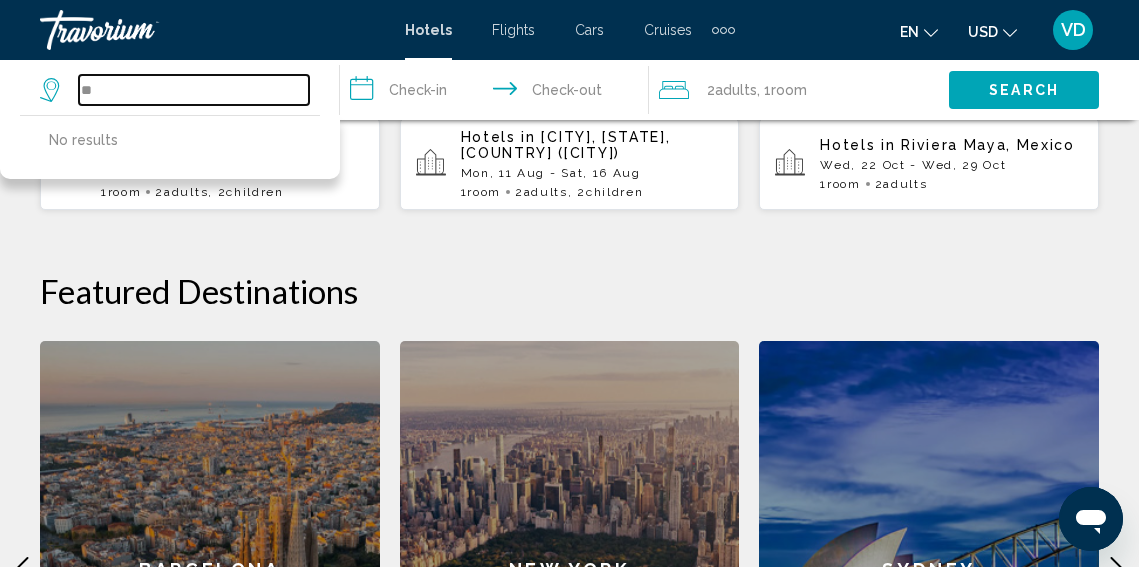 type on "*" 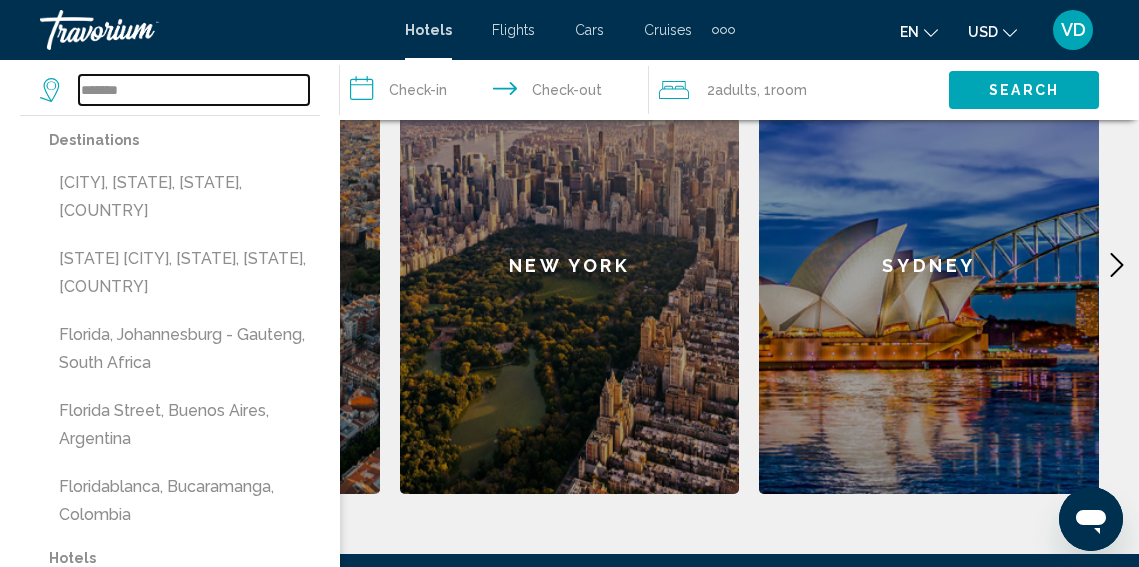 scroll, scrollTop: 986, scrollLeft: 0, axis: vertical 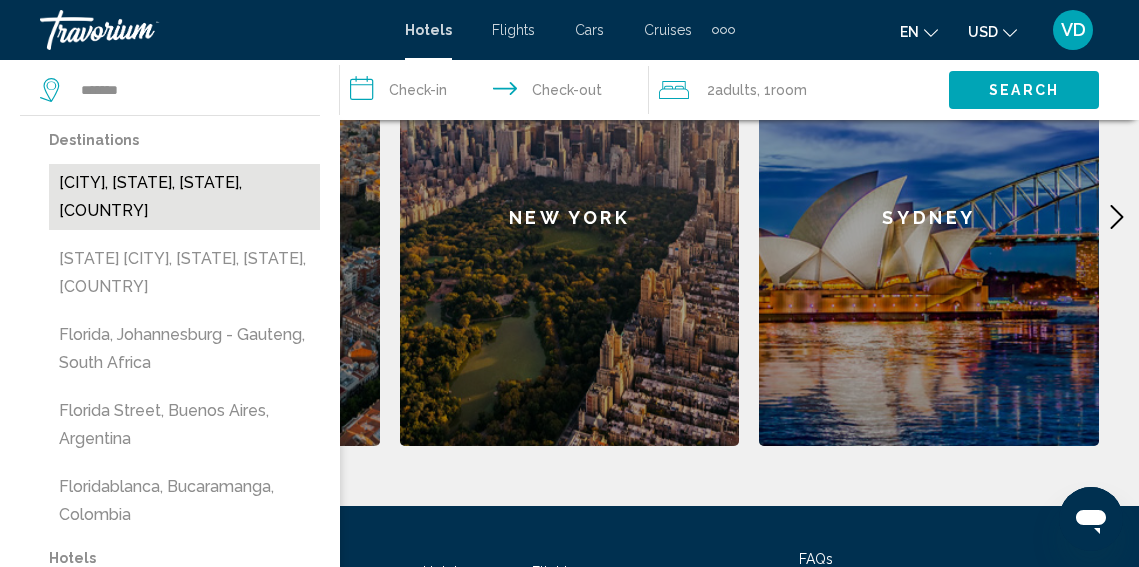 drag, startPoint x: 103, startPoint y: 533, endPoint x: 195, endPoint y: 197, distance: 348.3676 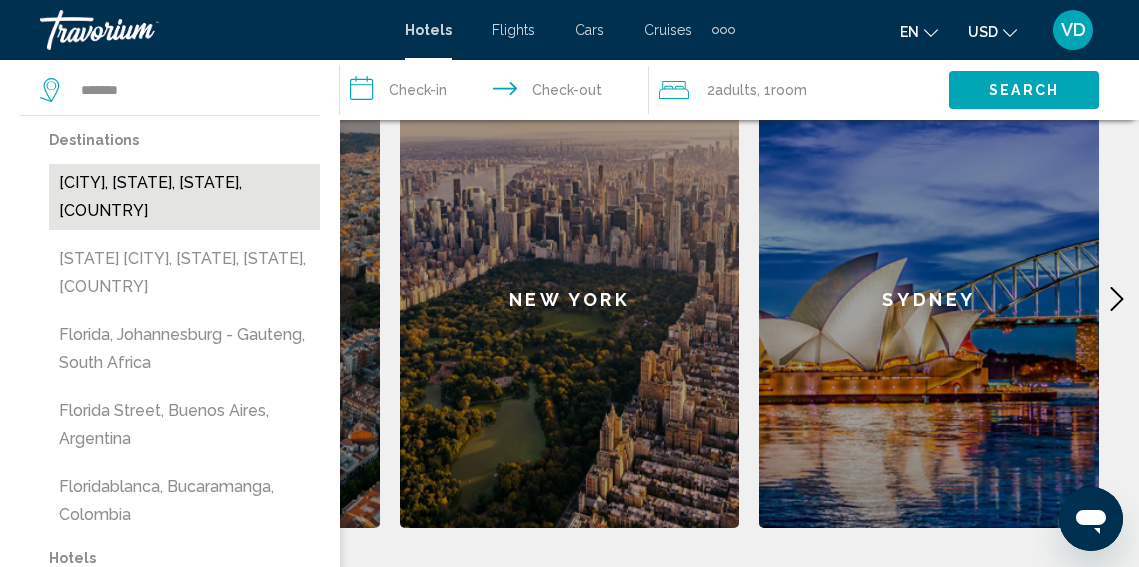 scroll, scrollTop: 892, scrollLeft: 0, axis: vertical 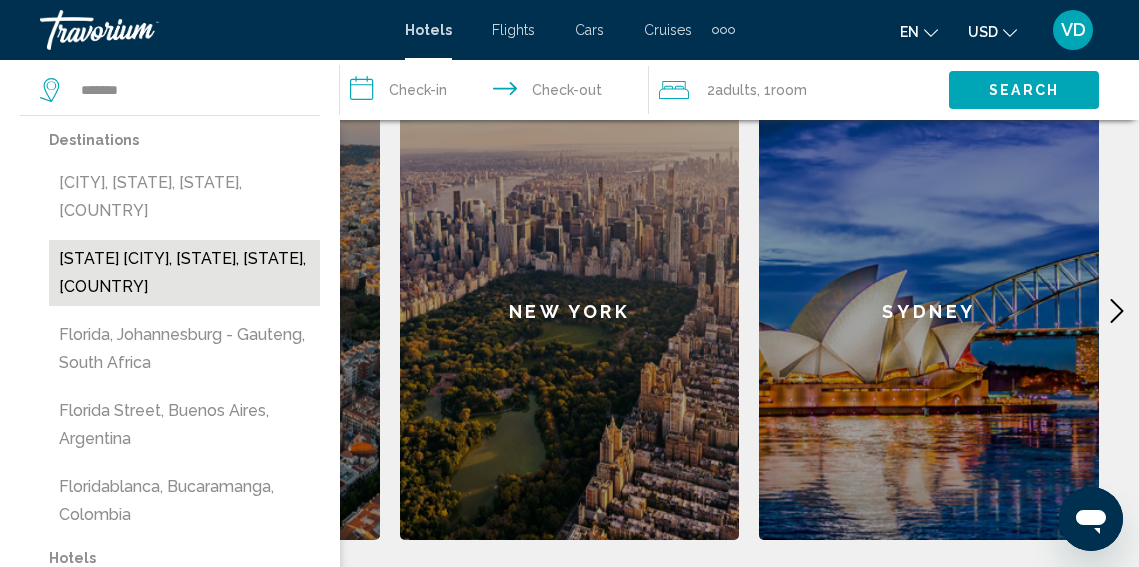 click on "[STATE] [CITY], [STATE], [STATE], [COUNTRY]" at bounding box center (184, 273) 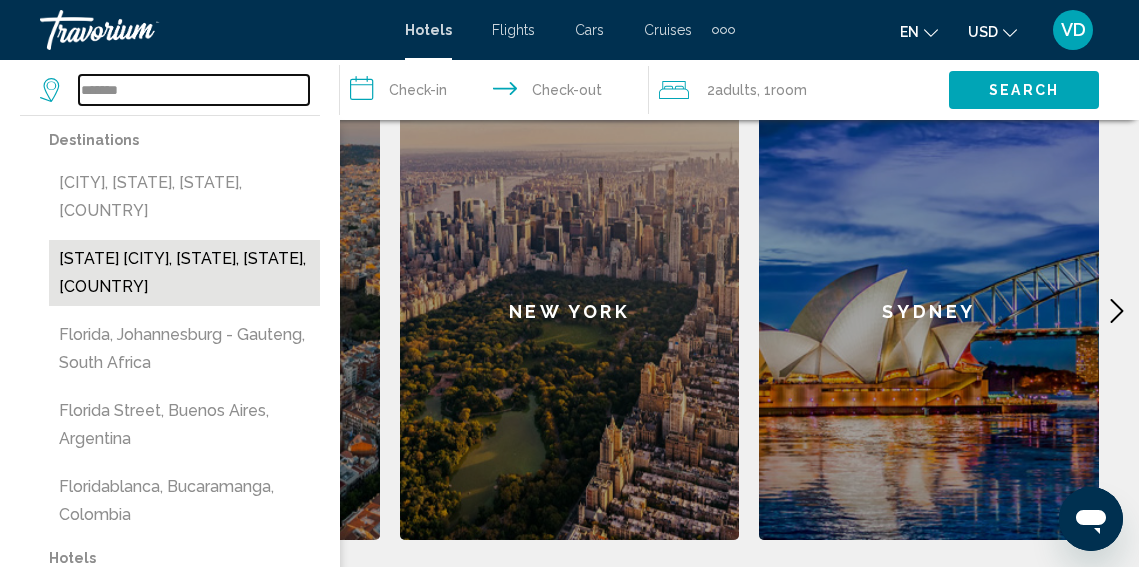 type on "**********" 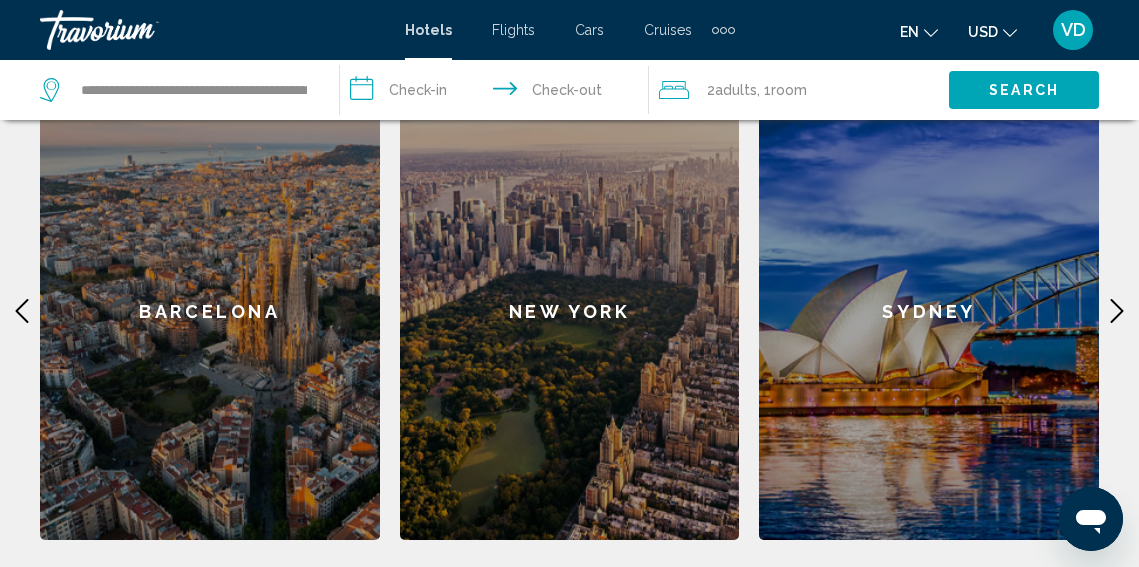 click on "**********" at bounding box center [499, 93] 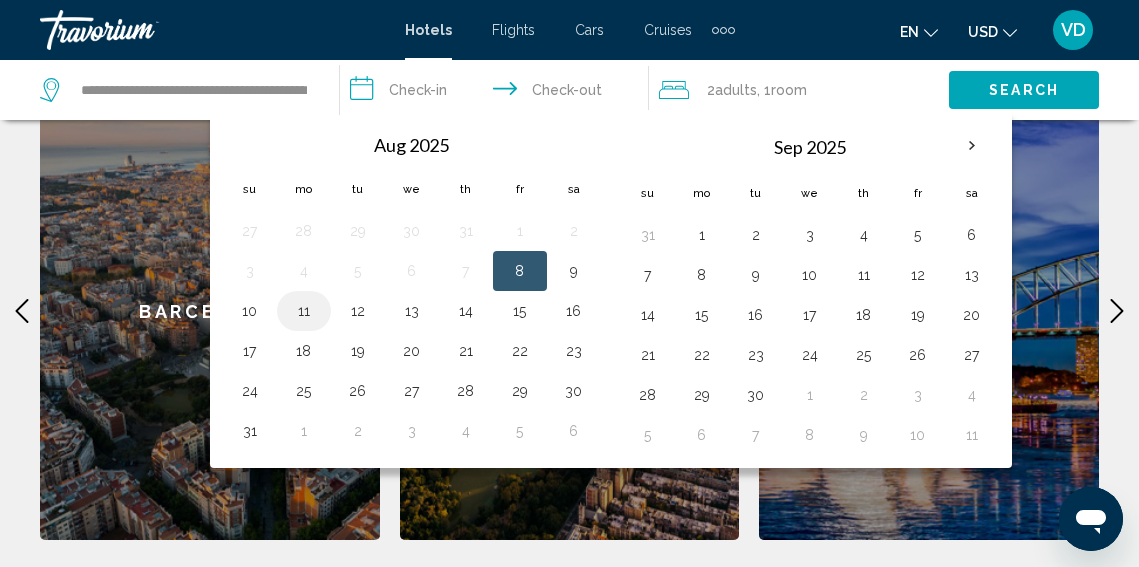 click on "11" at bounding box center [304, 311] 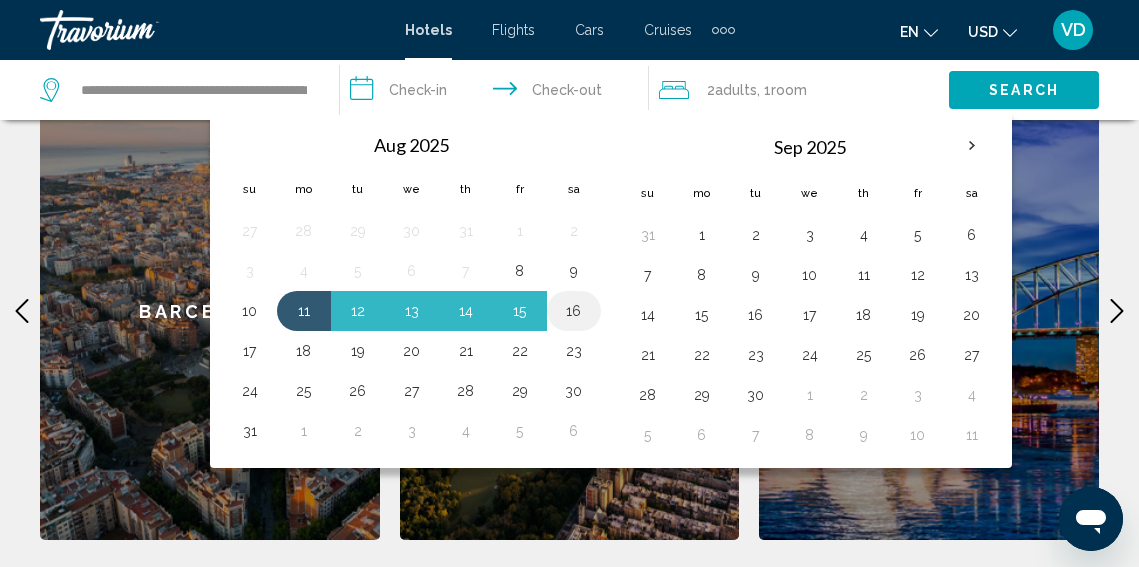 click on "16" at bounding box center (574, 311) 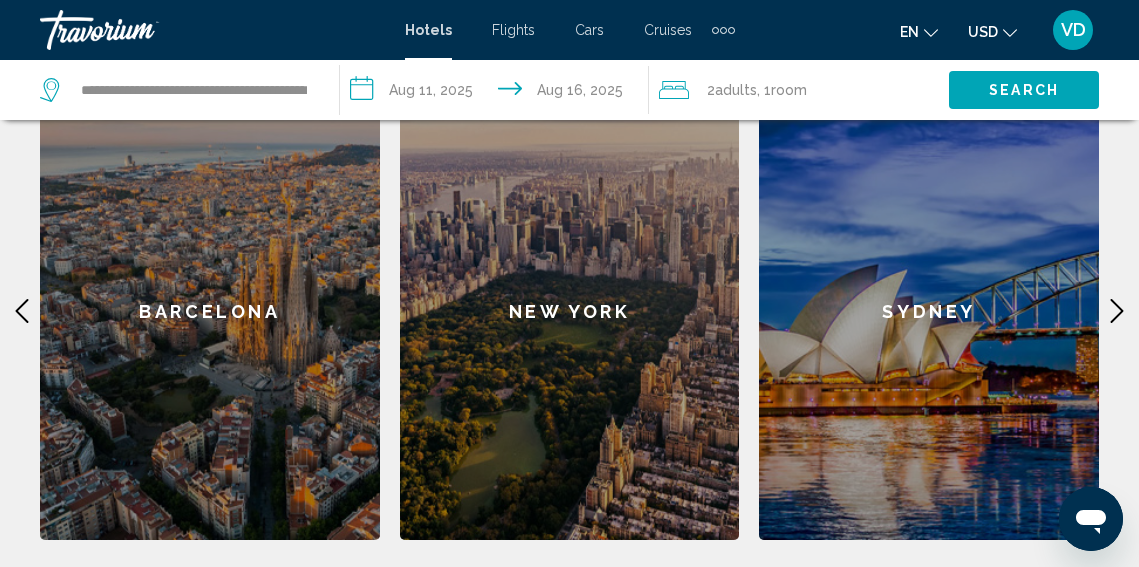 click on "2  Adult Adults , 1  Room rooms" 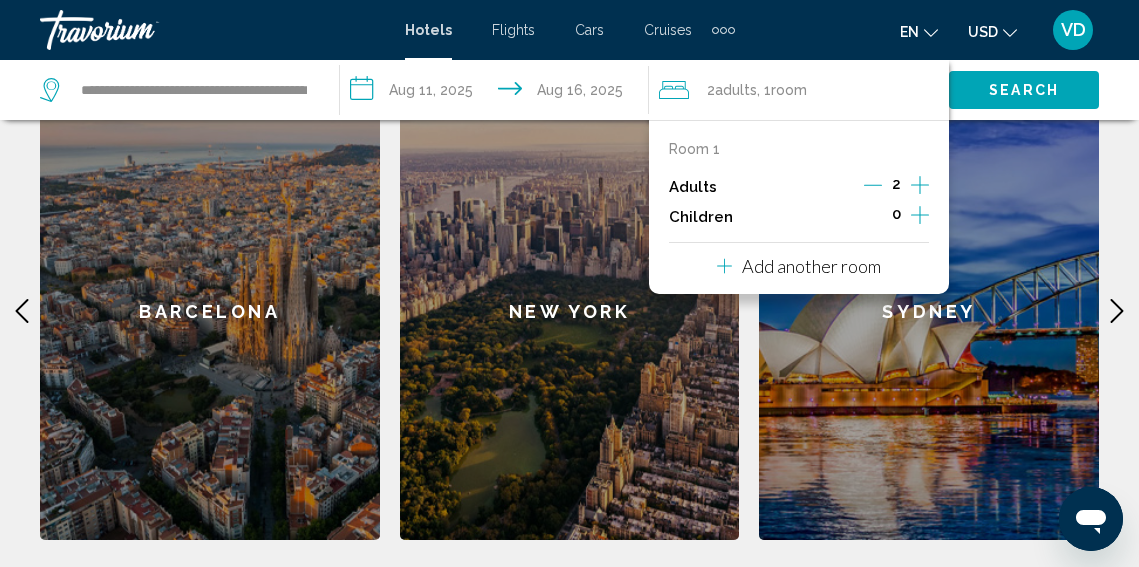 click 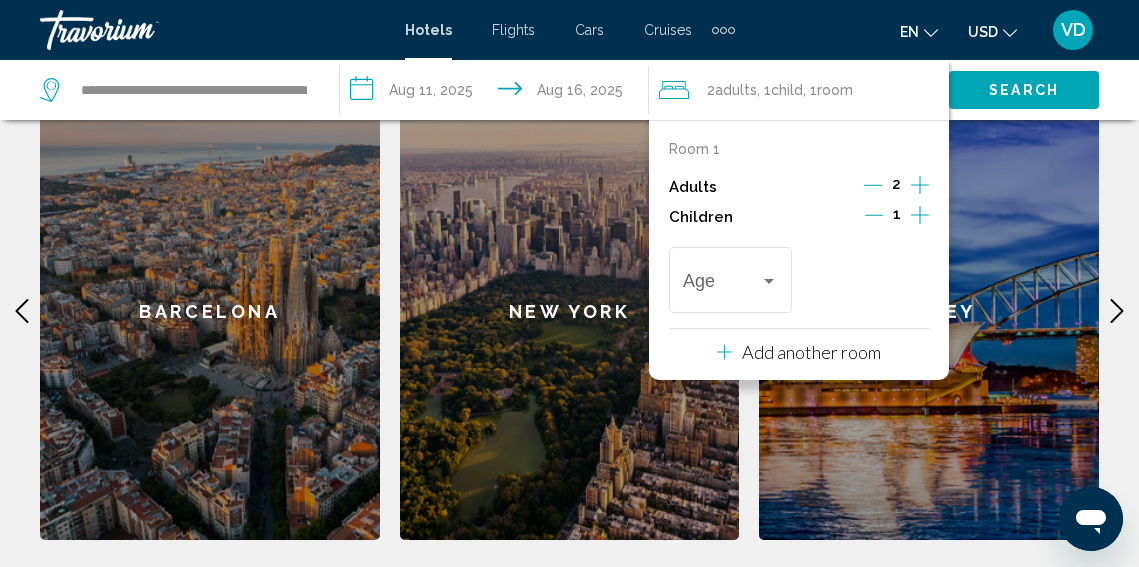 click 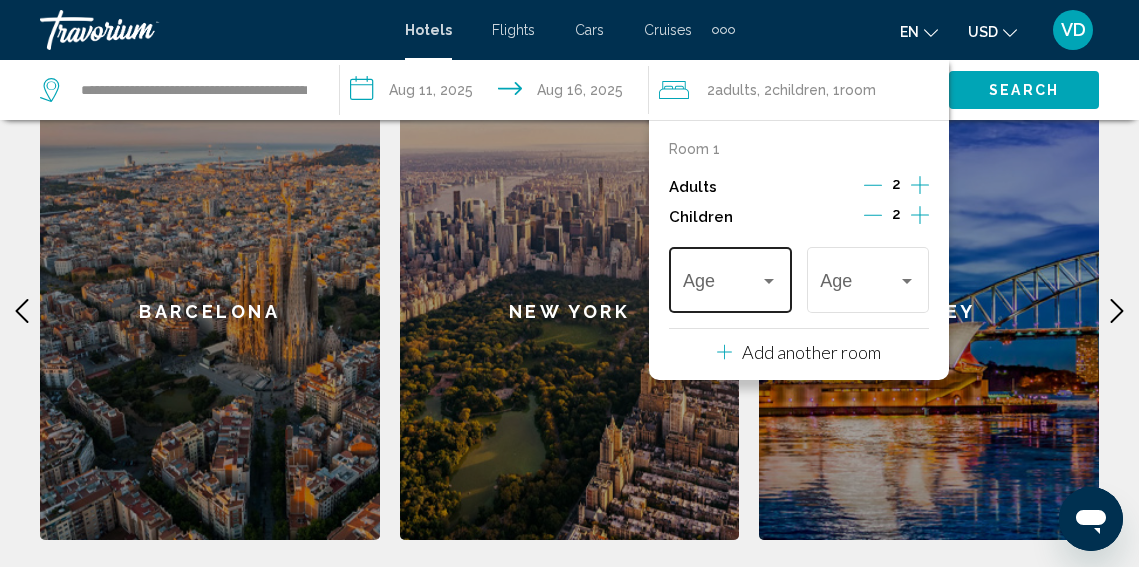click at bounding box center [769, 281] 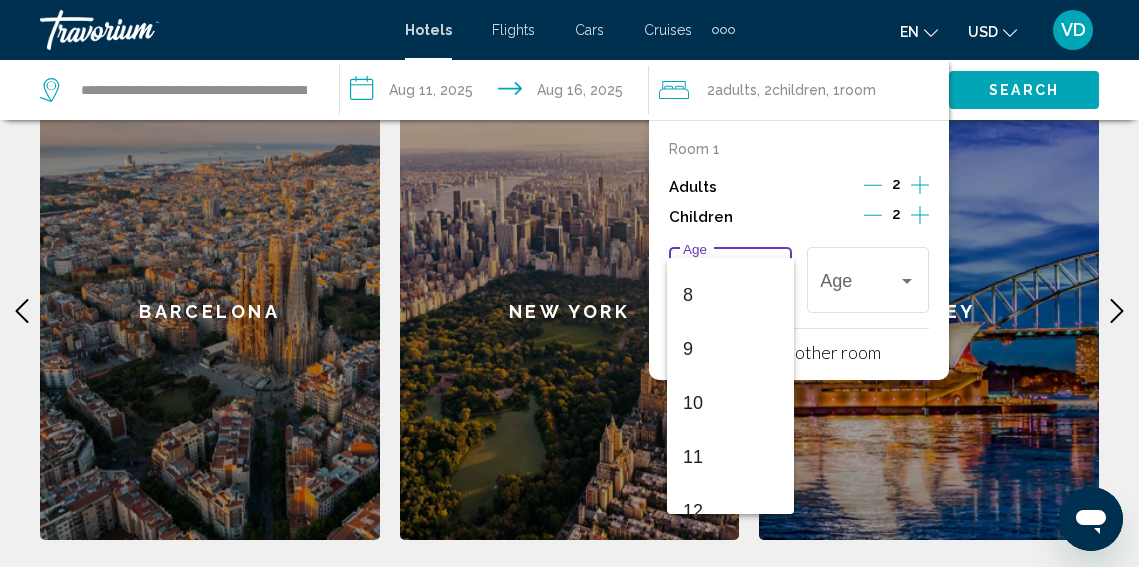 scroll, scrollTop: 424, scrollLeft: 0, axis: vertical 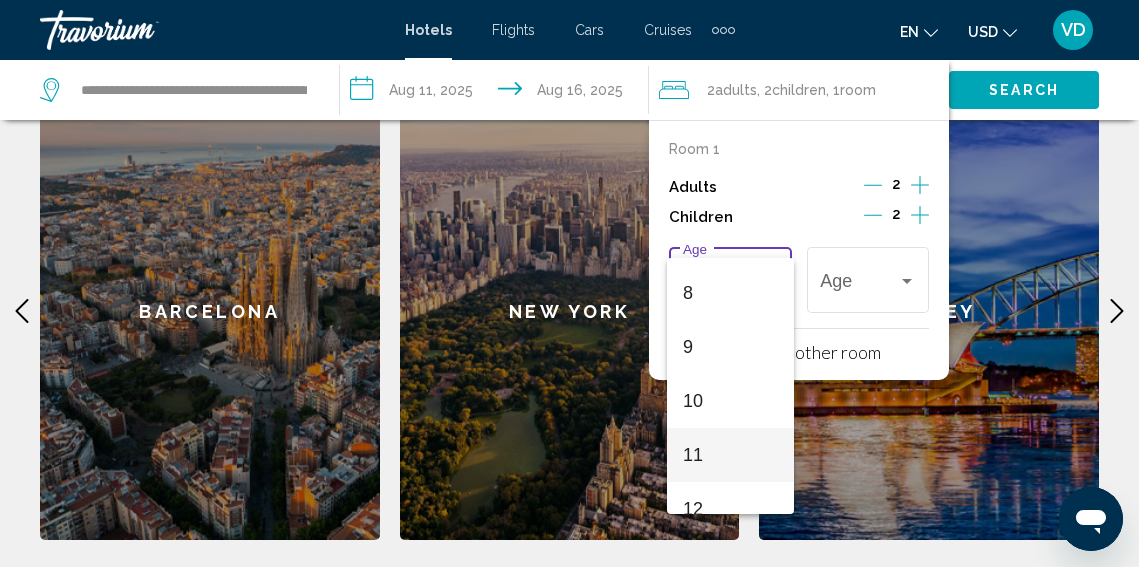 click on "11" at bounding box center (730, 455) 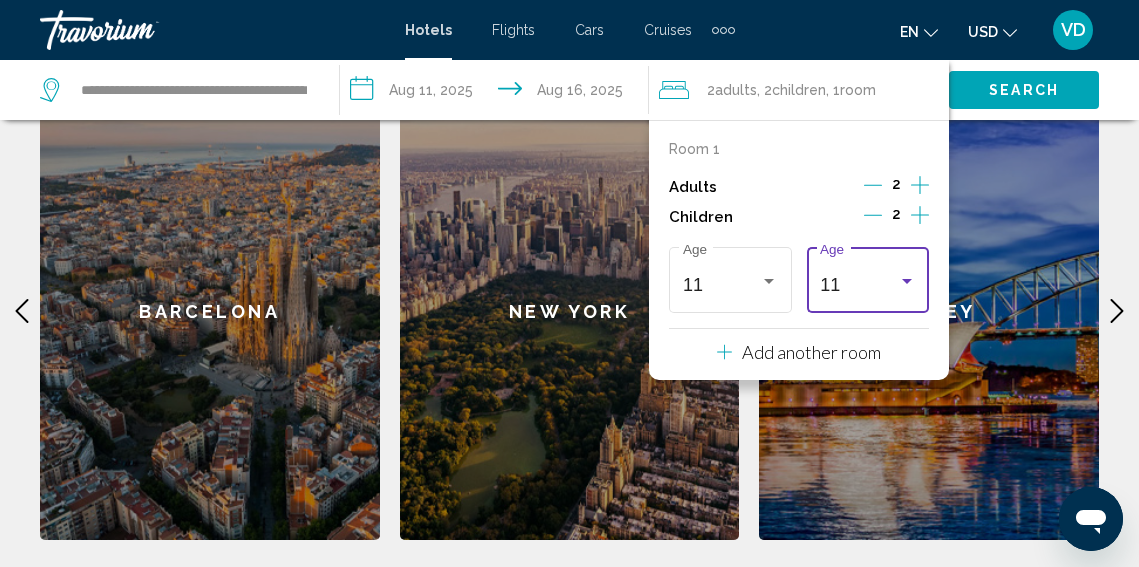 click on "11" at bounding box center (858, 285) 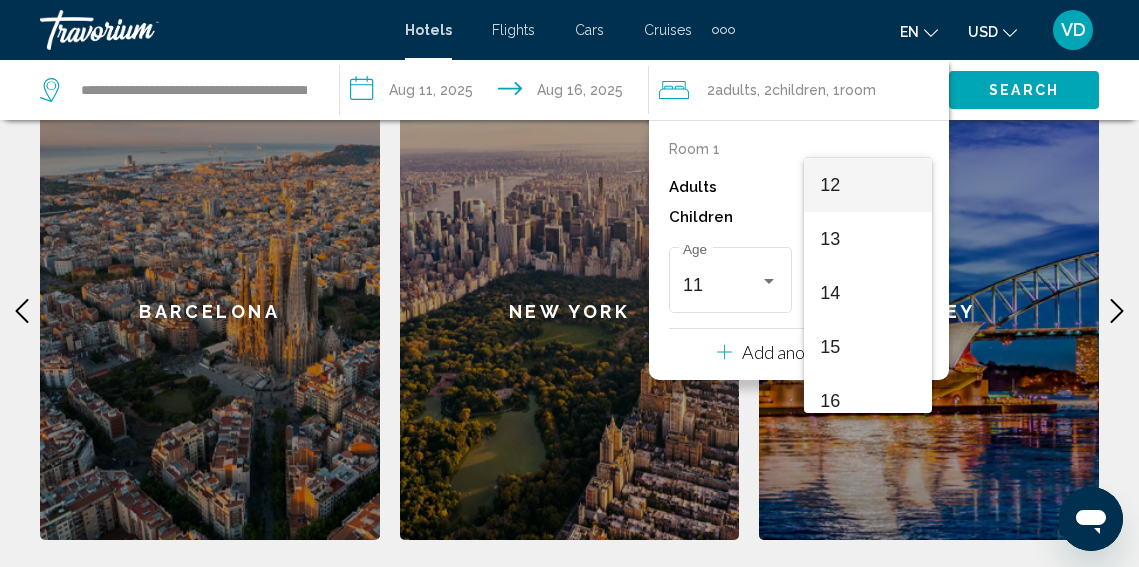 scroll, scrollTop: 716, scrollLeft: 0, axis: vertical 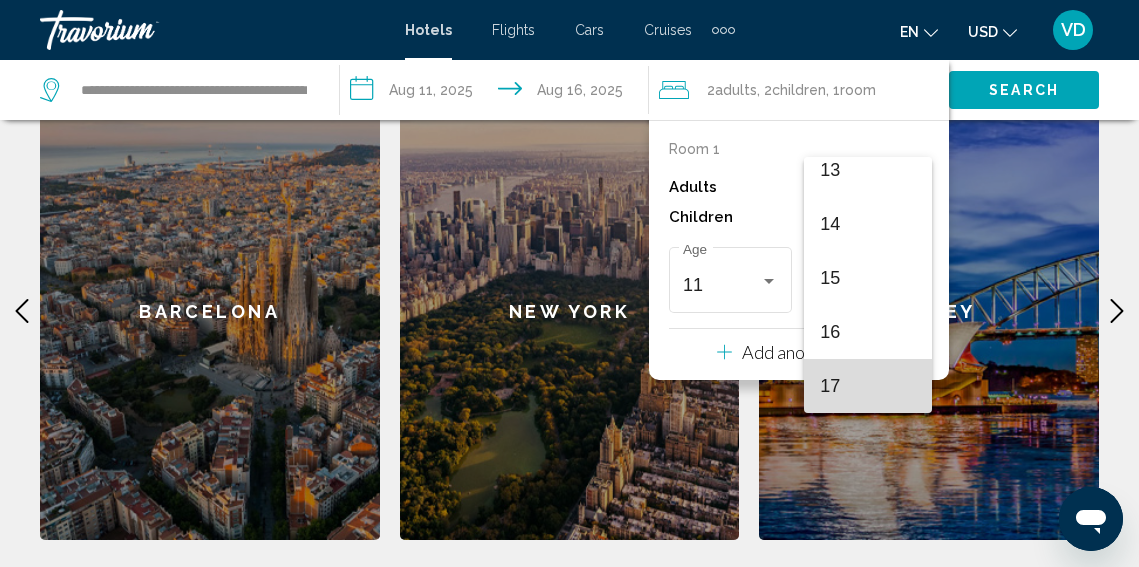 click on "17" at bounding box center (867, 386) 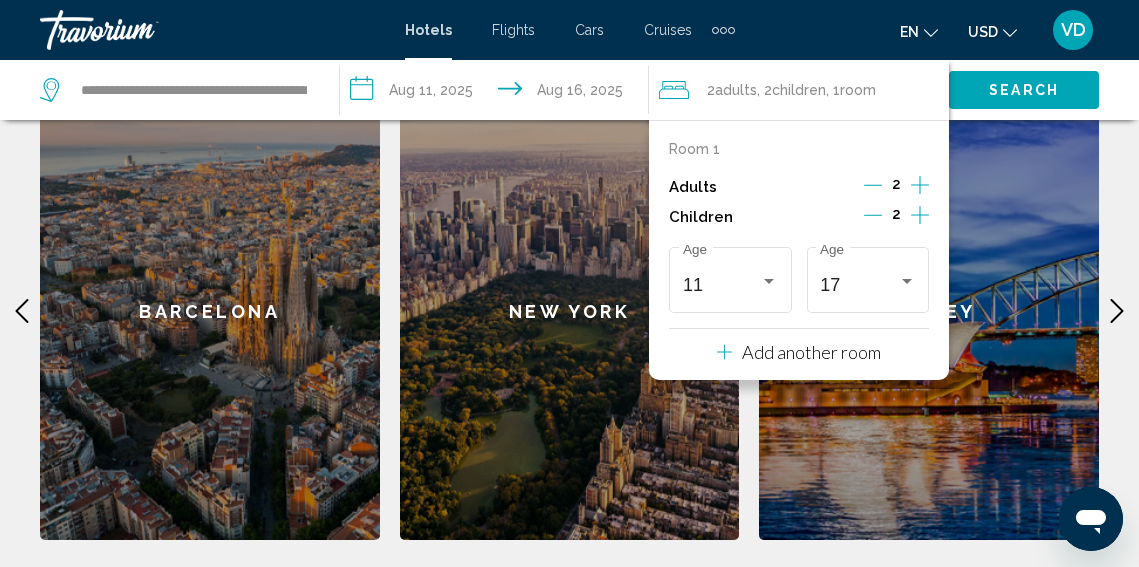 click on "Sydney" 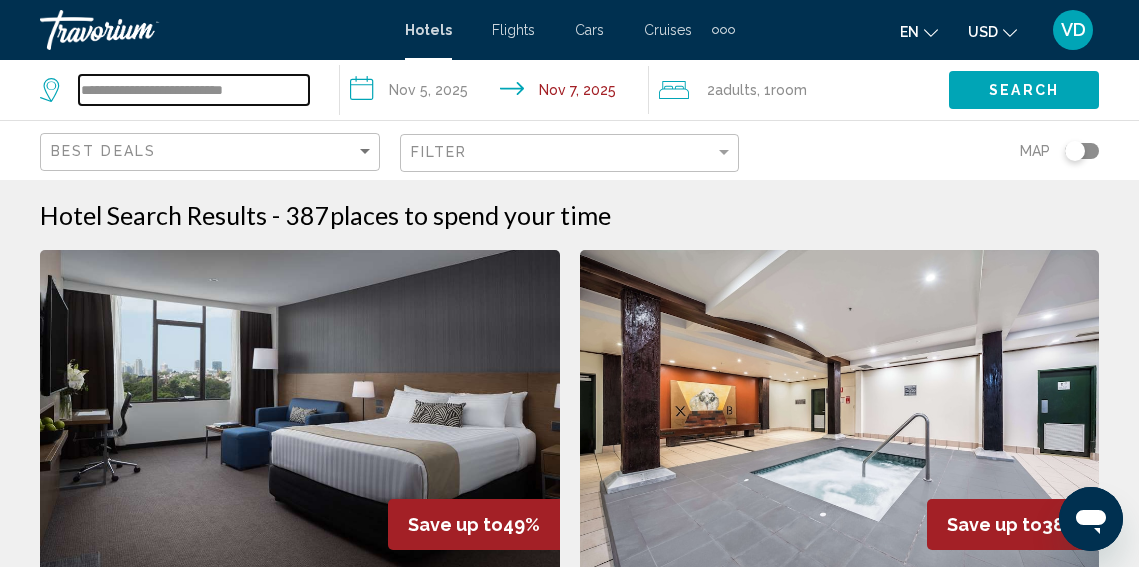 click on "**********" at bounding box center [194, 90] 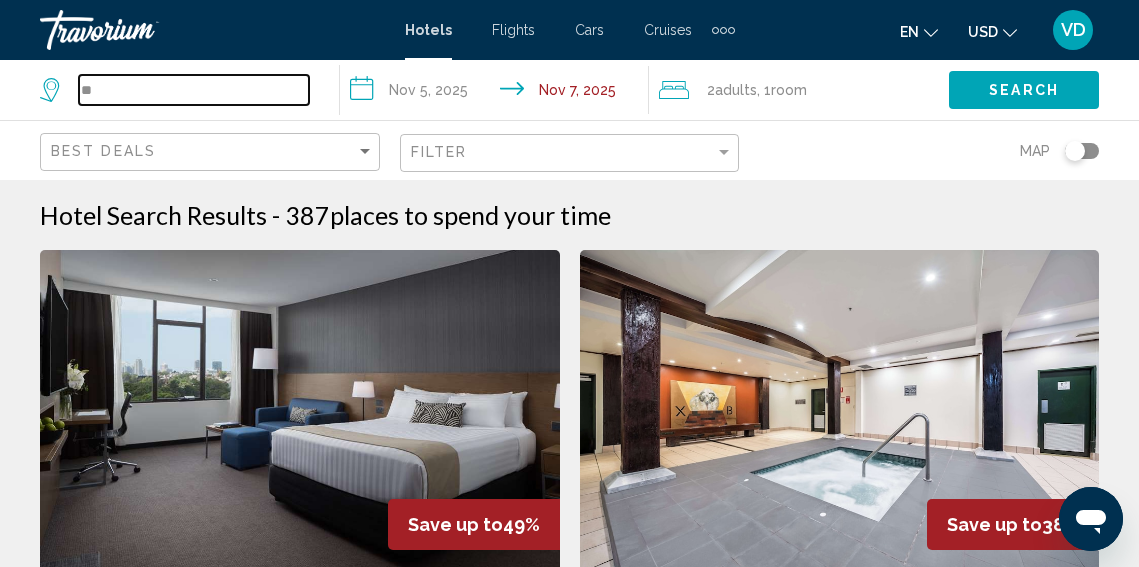 type on "*" 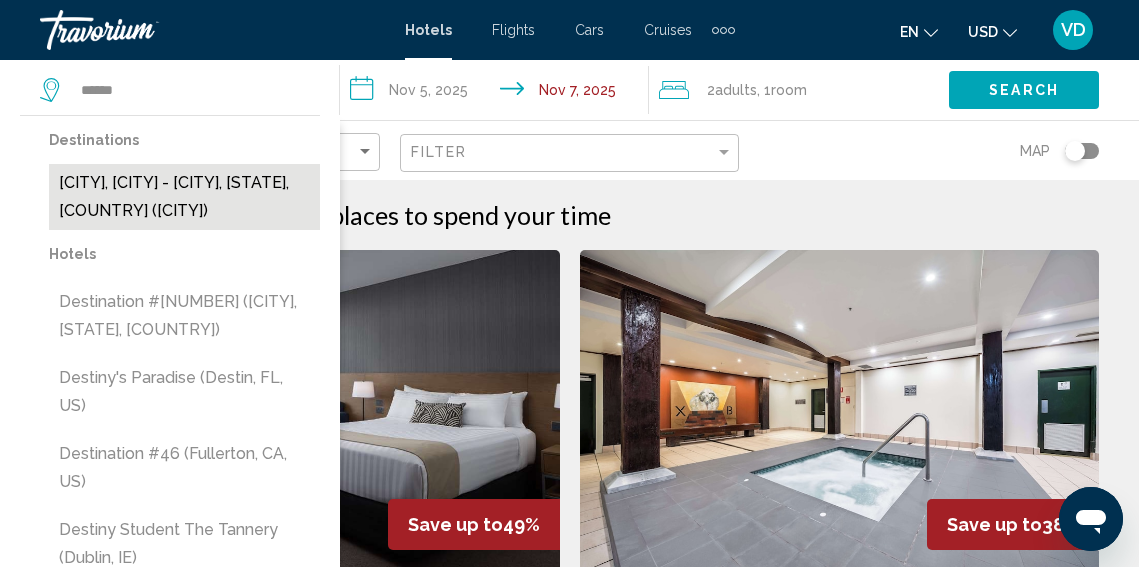 click on "[CITY], [CITY] - [CITY], [STATE], [COUNTRY] ([CITY])" at bounding box center (184, 197) 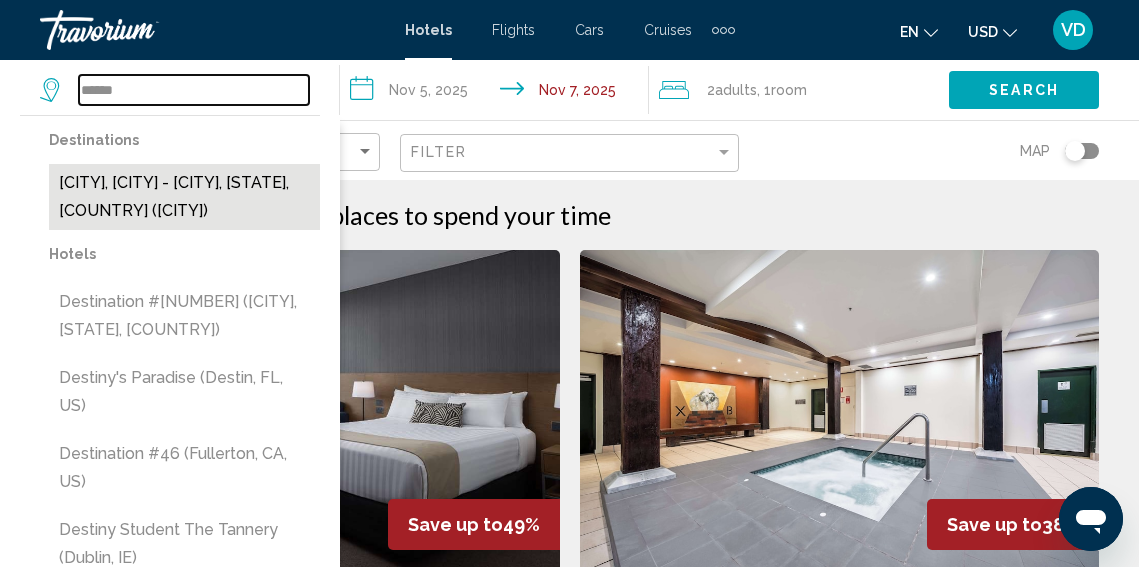 type on "**********" 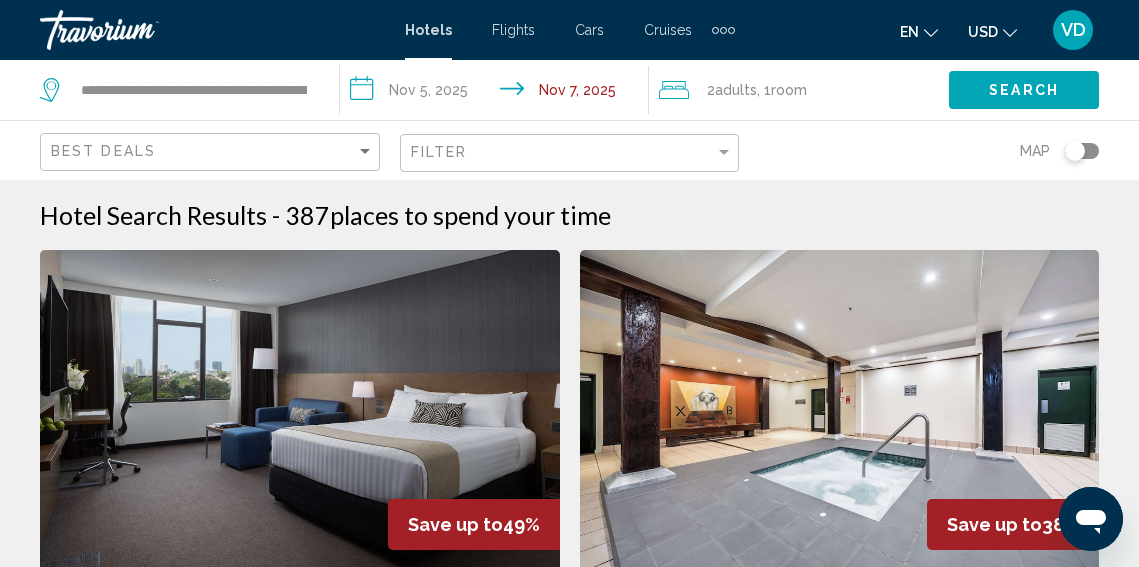 click on "**********" at bounding box center (499, 93) 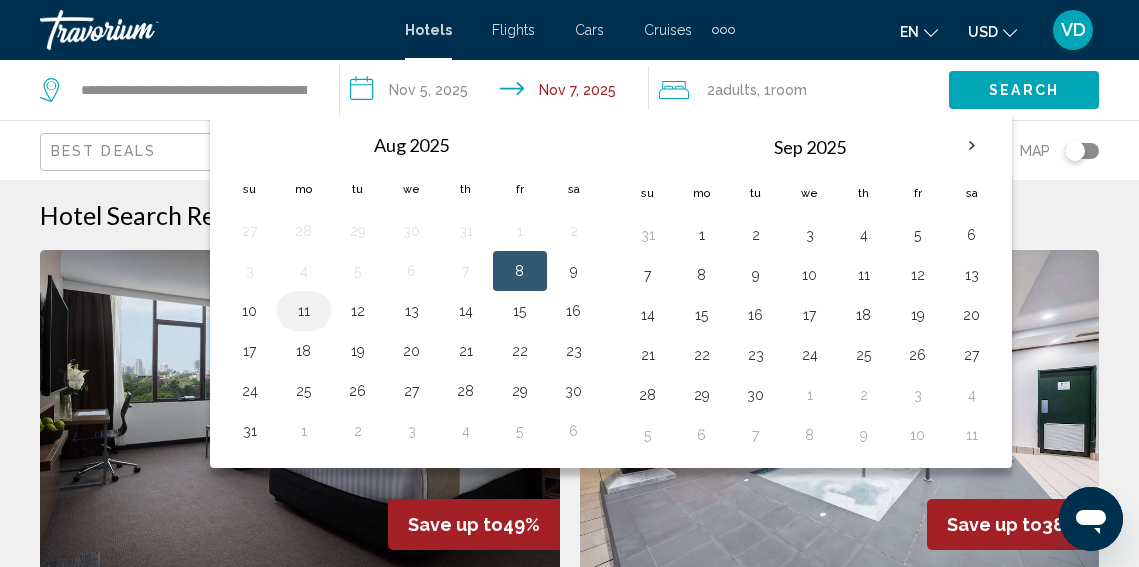 click on "11" at bounding box center (304, 311) 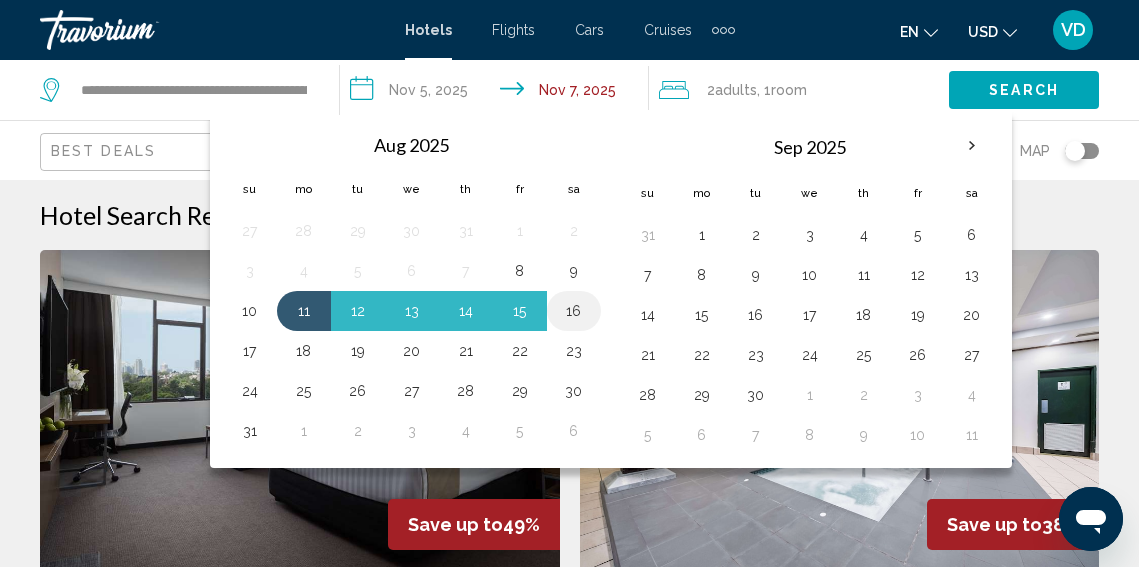 click on "16" at bounding box center (574, 311) 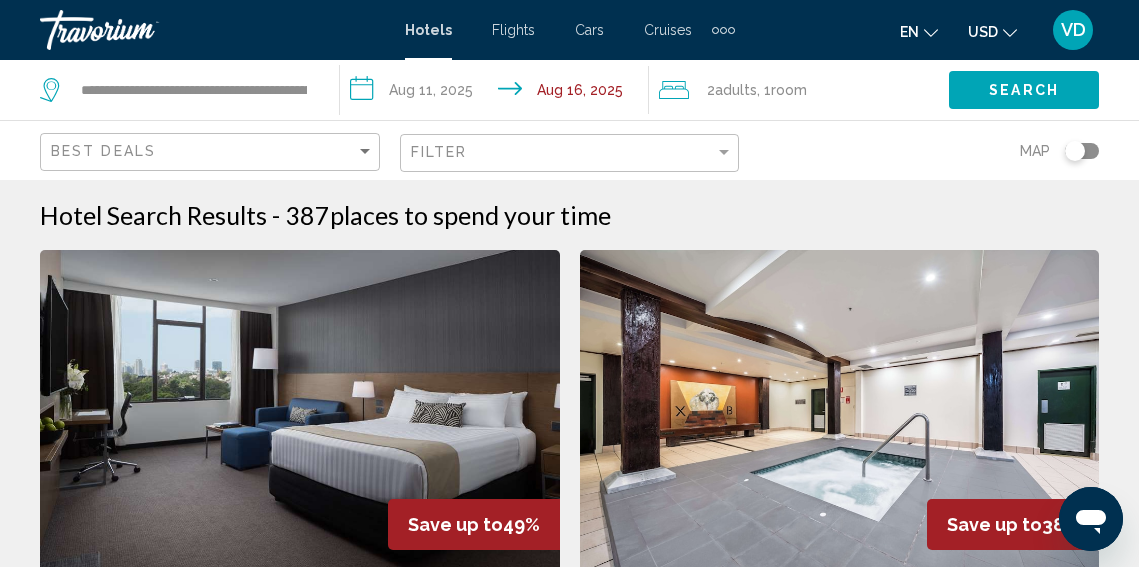 click on "2  Adult Adults , 1  Room rooms" 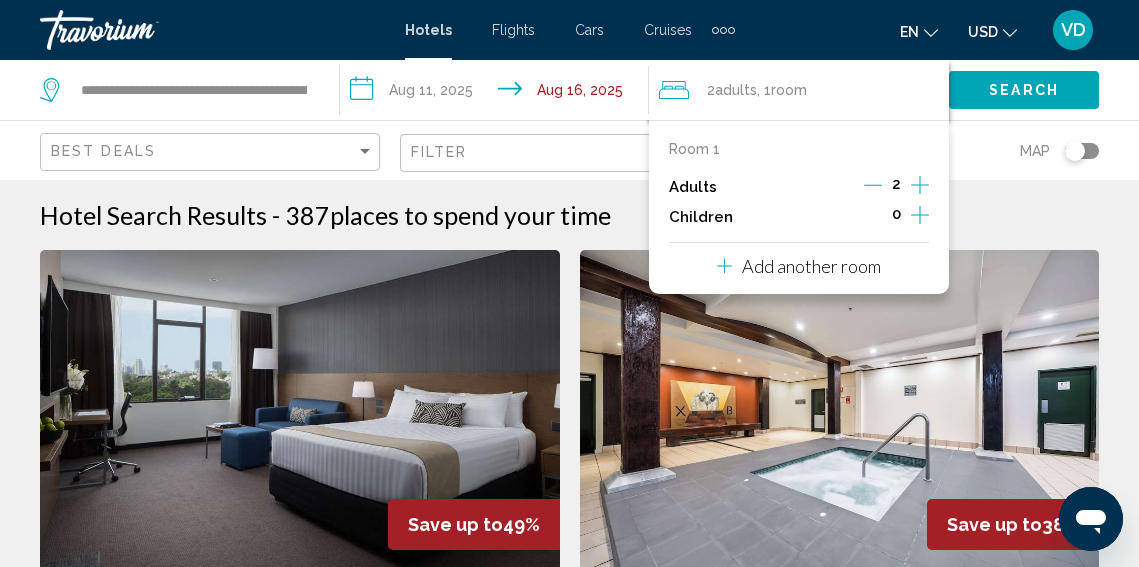 click 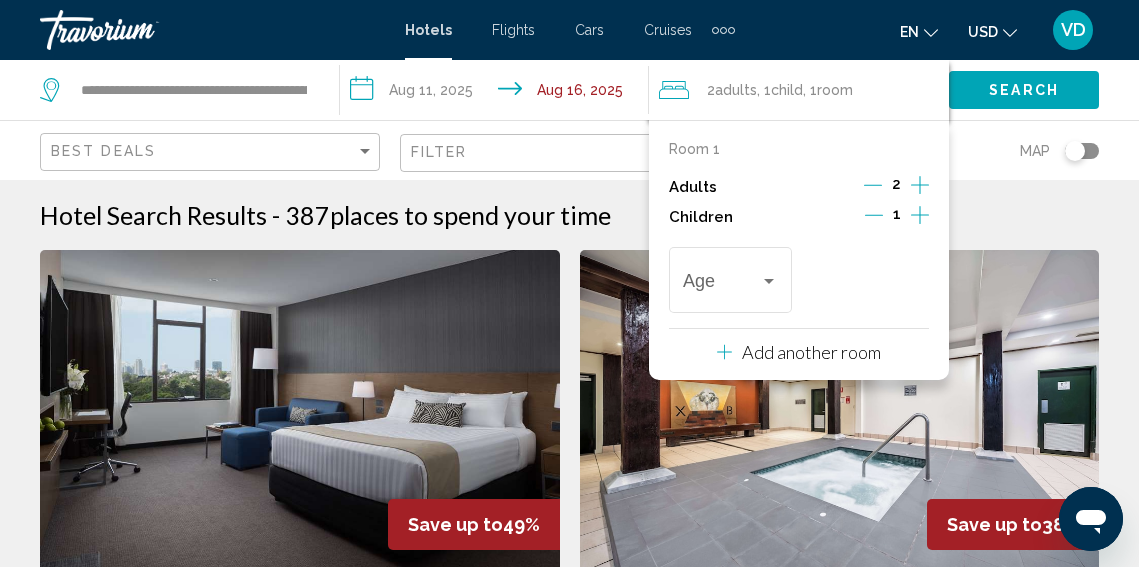 click 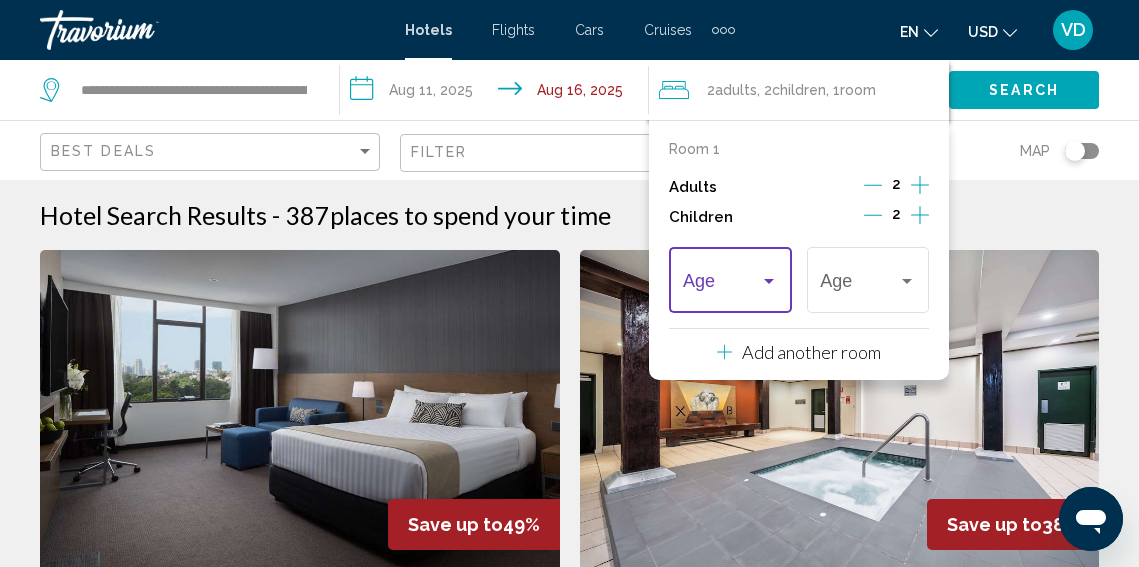 click at bounding box center (769, 281) 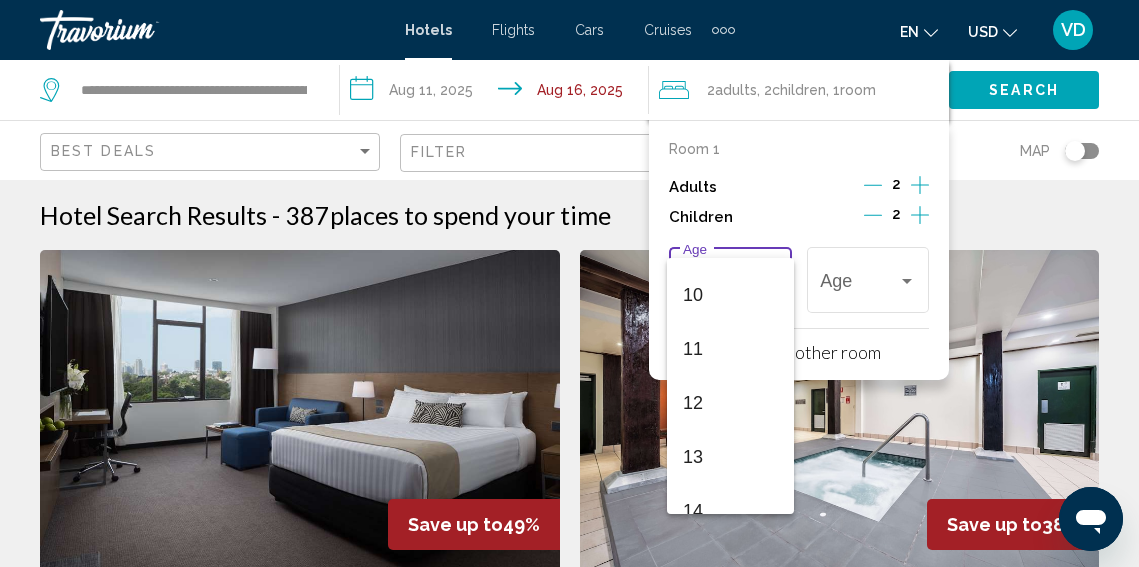 scroll, scrollTop: 546, scrollLeft: 0, axis: vertical 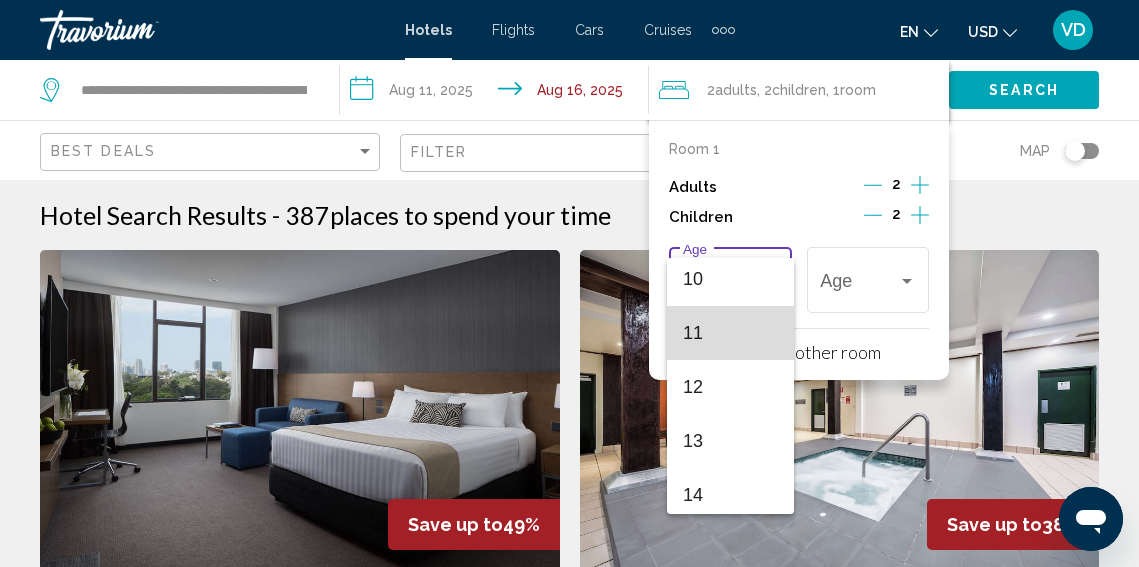 click on "11" at bounding box center (730, 333) 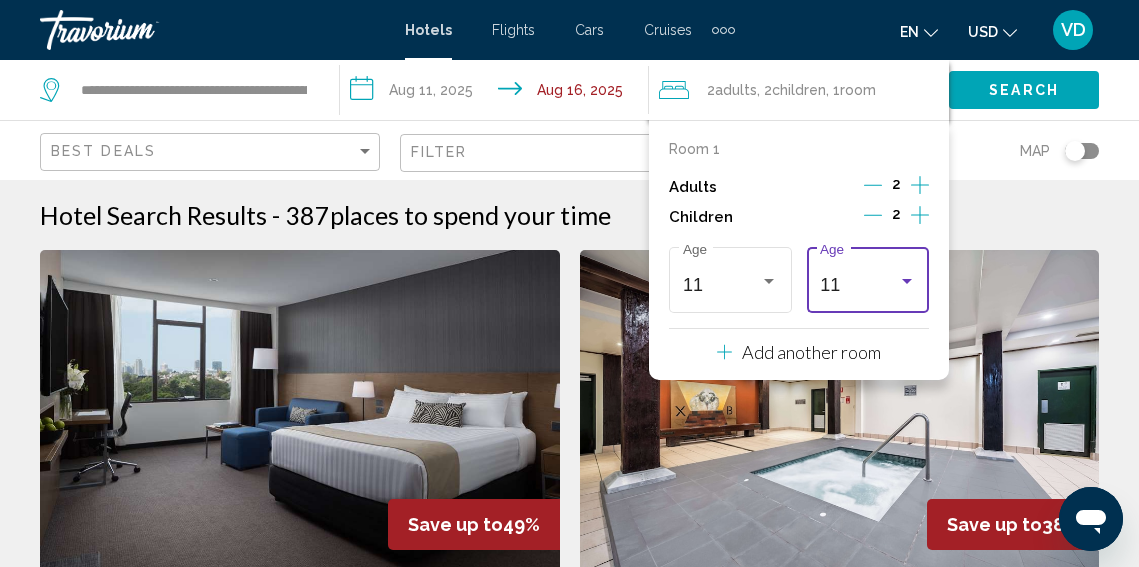 click on "11" at bounding box center (867, 285) 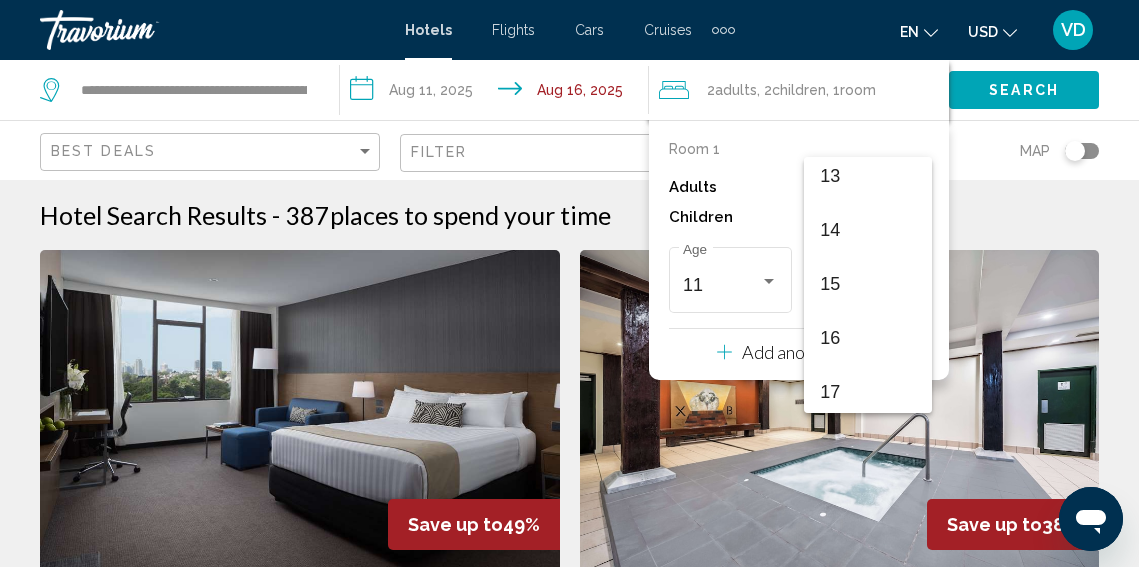 scroll, scrollTop: 716, scrollLeft: 0, axis: vertical 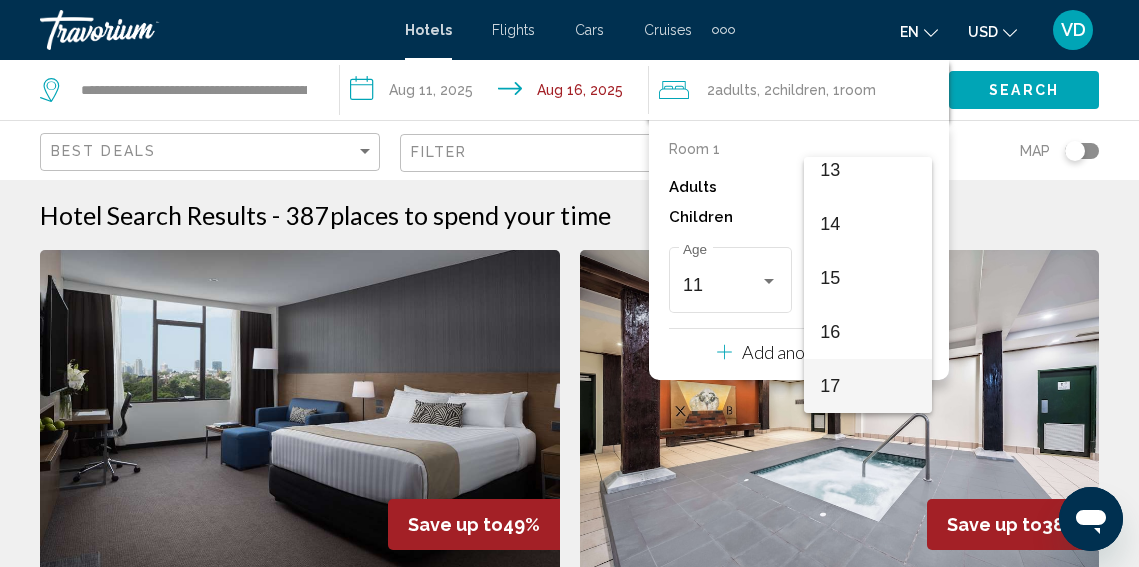 click on "17" at bounding box center (867, 386) 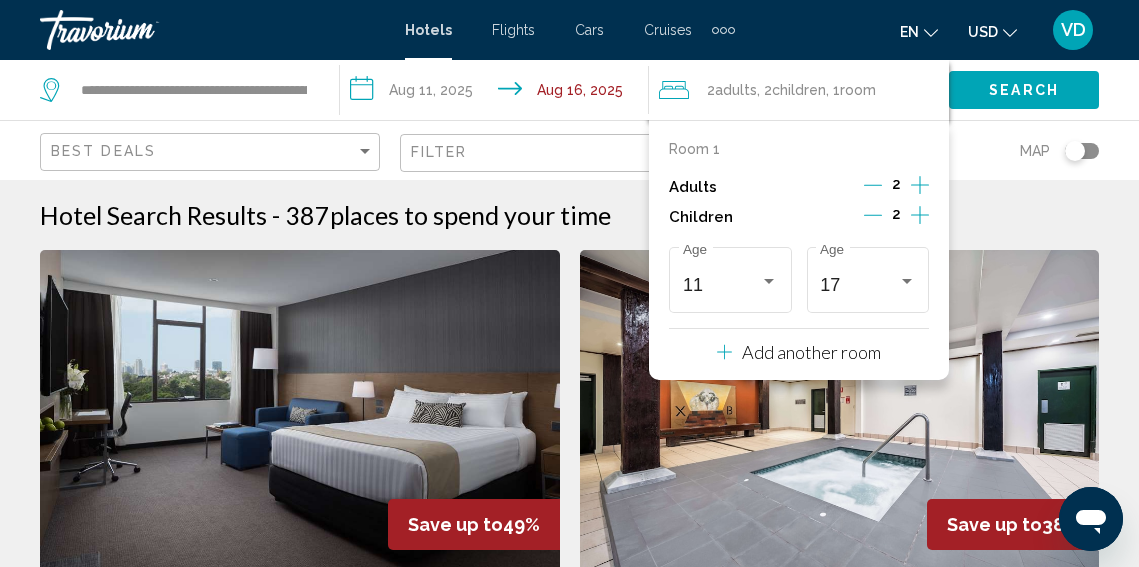 click on "[CITY] [CITY] [CITY] - [NUMBER] places to spend your time" at bounding box center (569, 215) 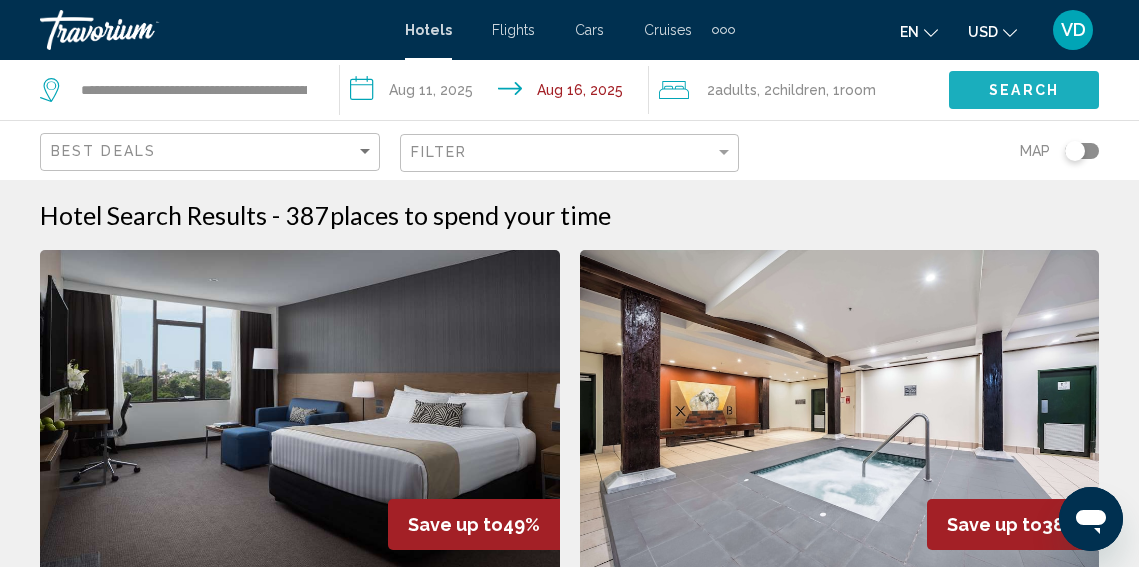 click on "Search" 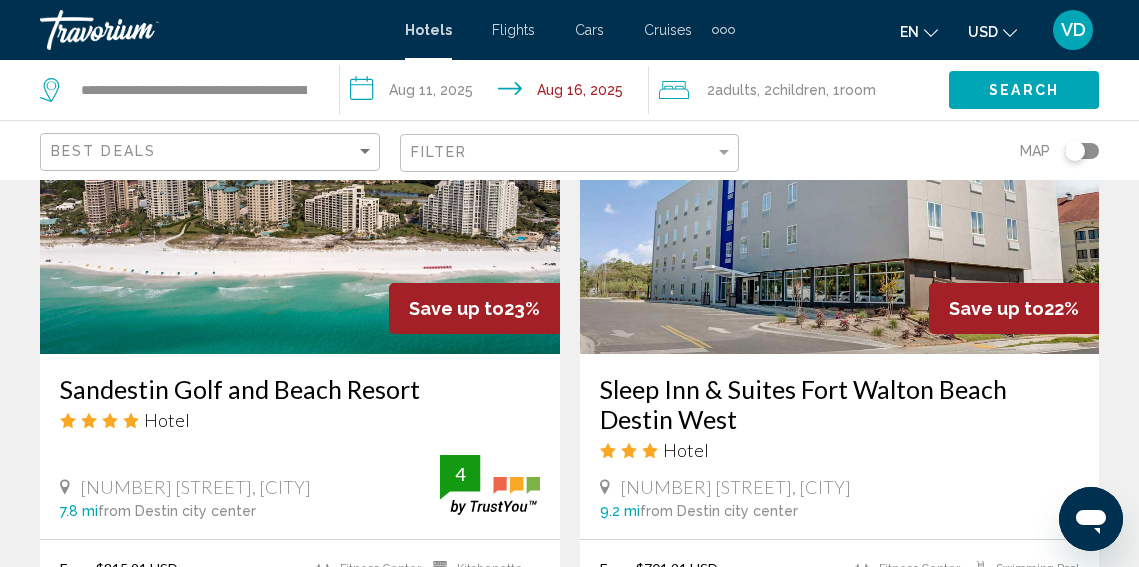 scroll, scrollTop: 932, scrollLeft: 0, axis: vertical 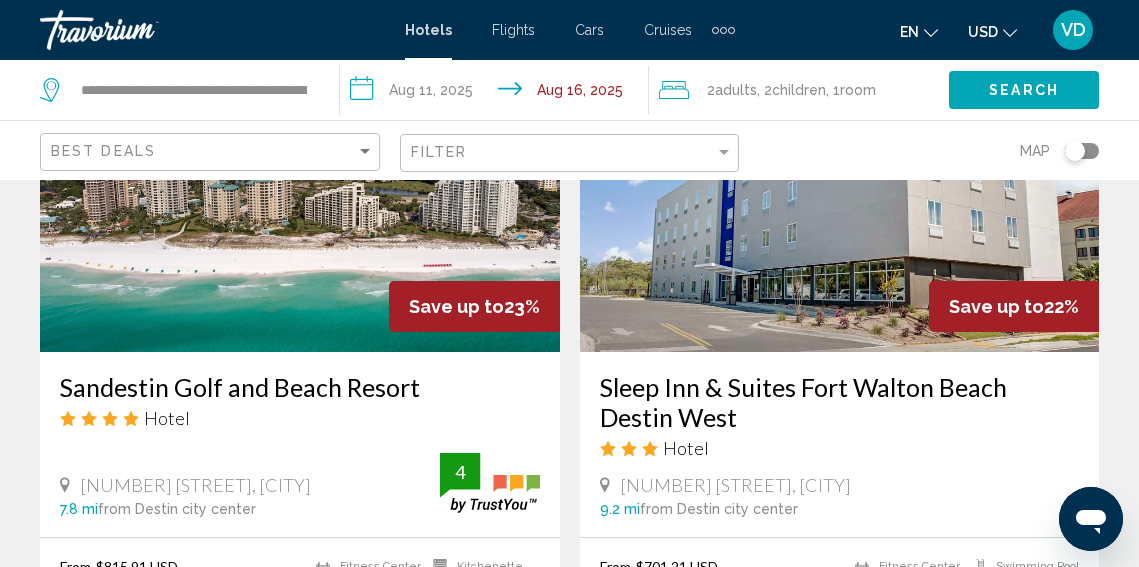 click at bounding box center (300, 192) 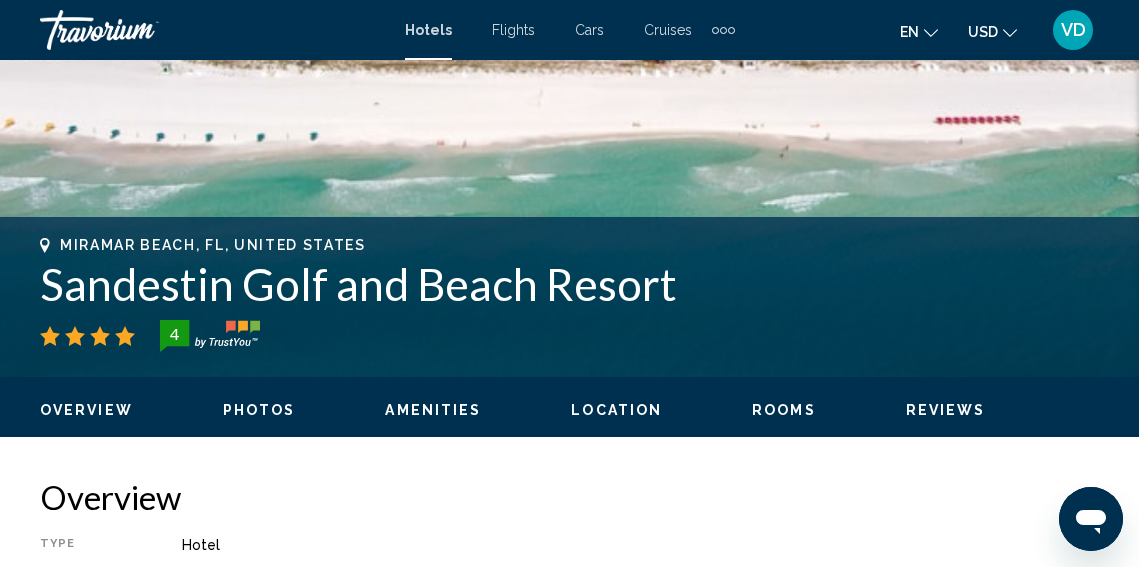 scroll, scrollTop: 613, scrollLeft: 0, axis: vertical 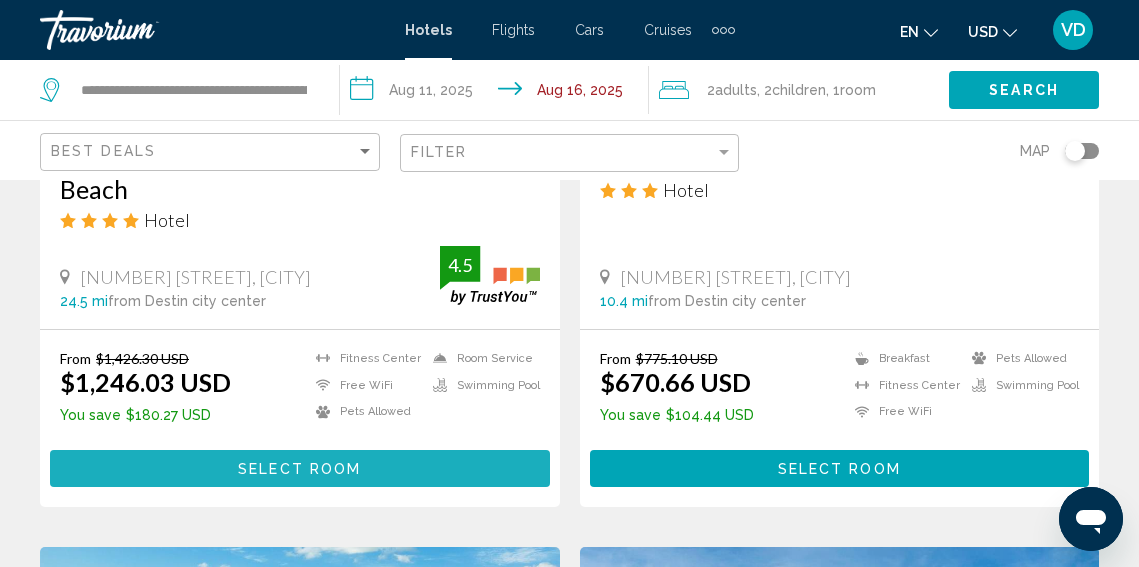 click on "Select Room" at bounding box center [299, 469] 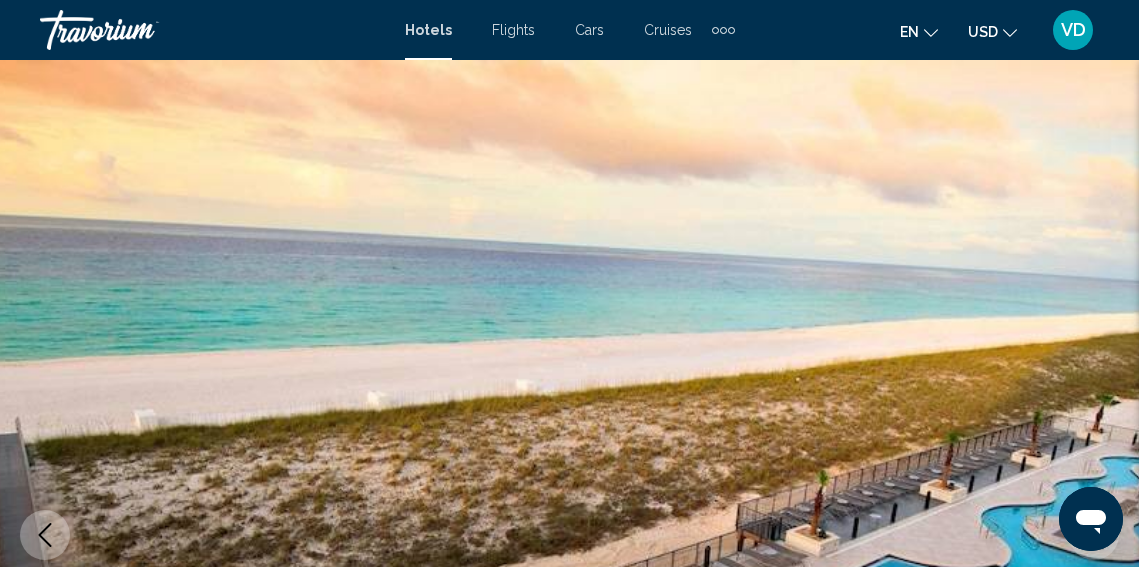 scroll, scrollTop: 0, scrollLeft: 0, axis: both 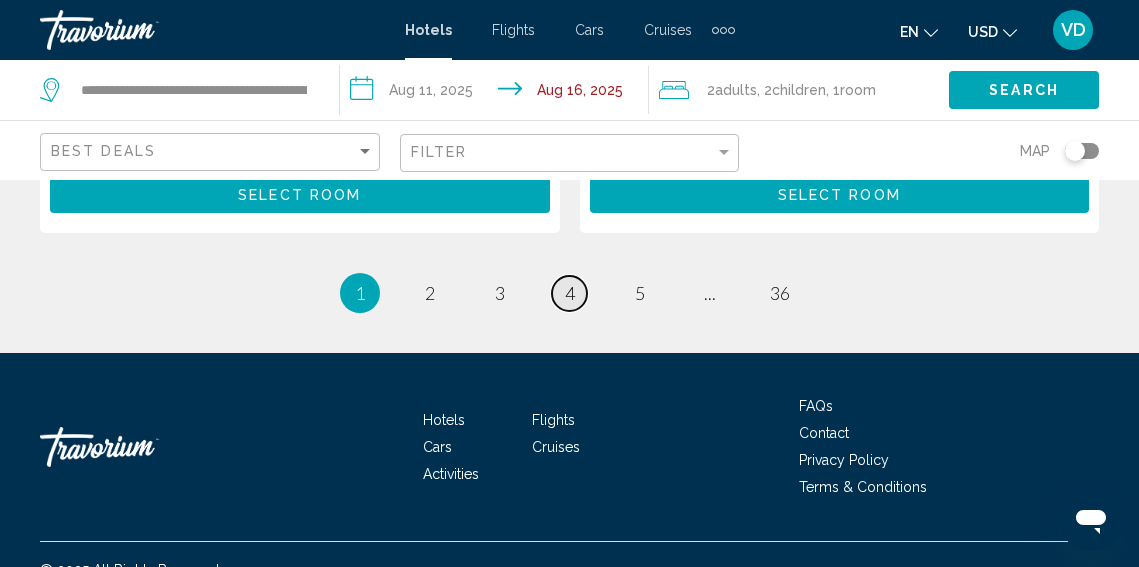 click on "4" at bounding box center [570, 293] 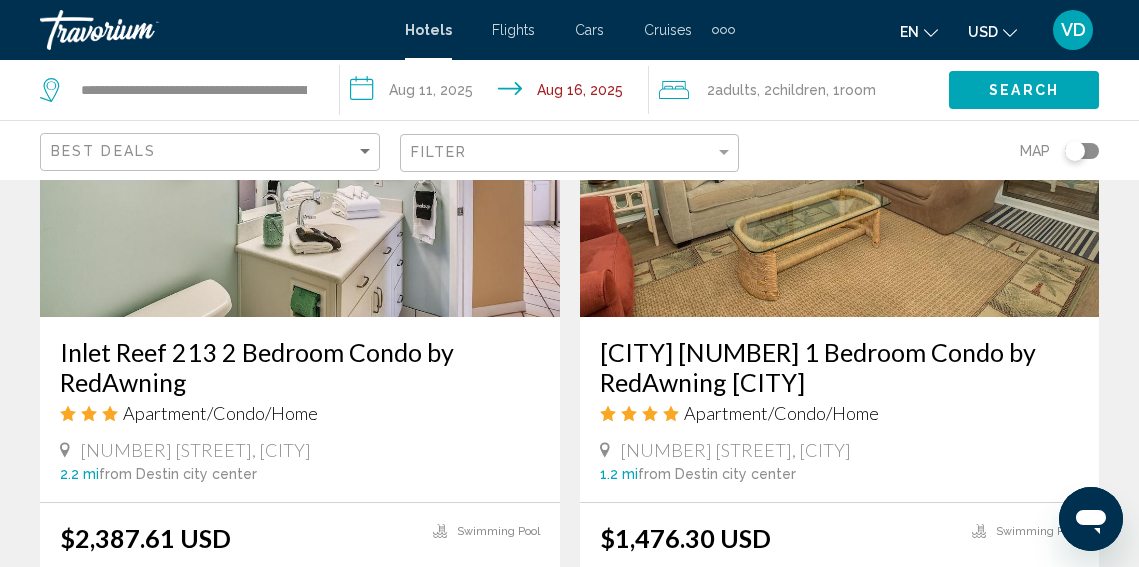 scroll, scrollTop: 2463, scrollLeft: 0, axis: vertical 